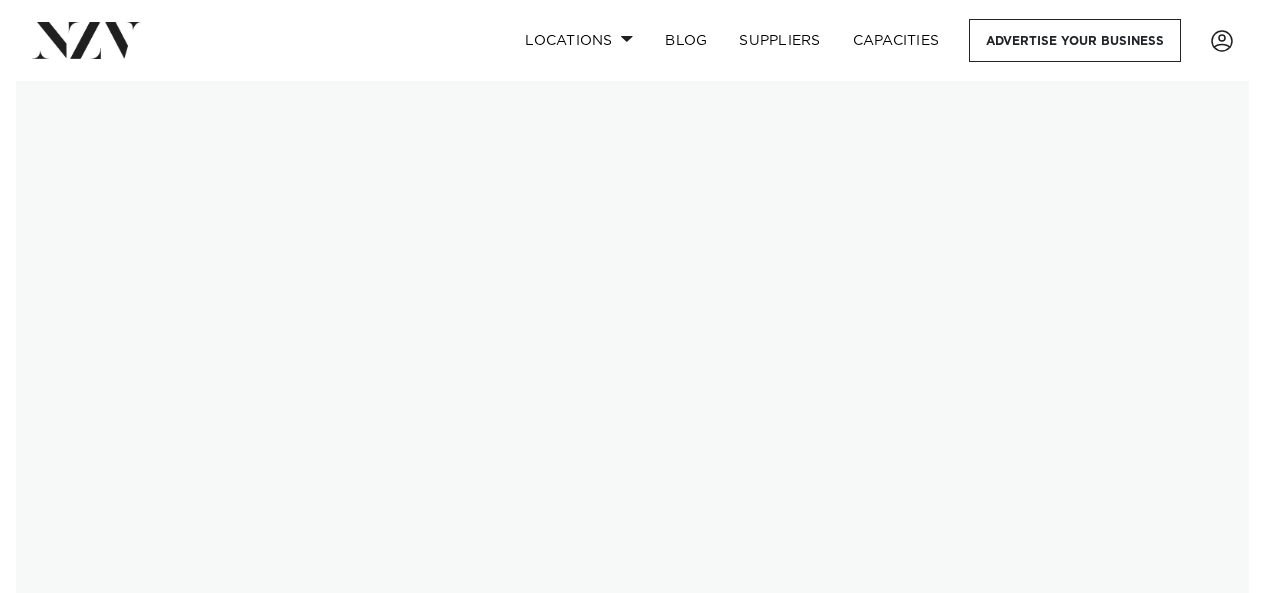 scroll, scrollTop: 0, scrollLeft: 0, axis: both 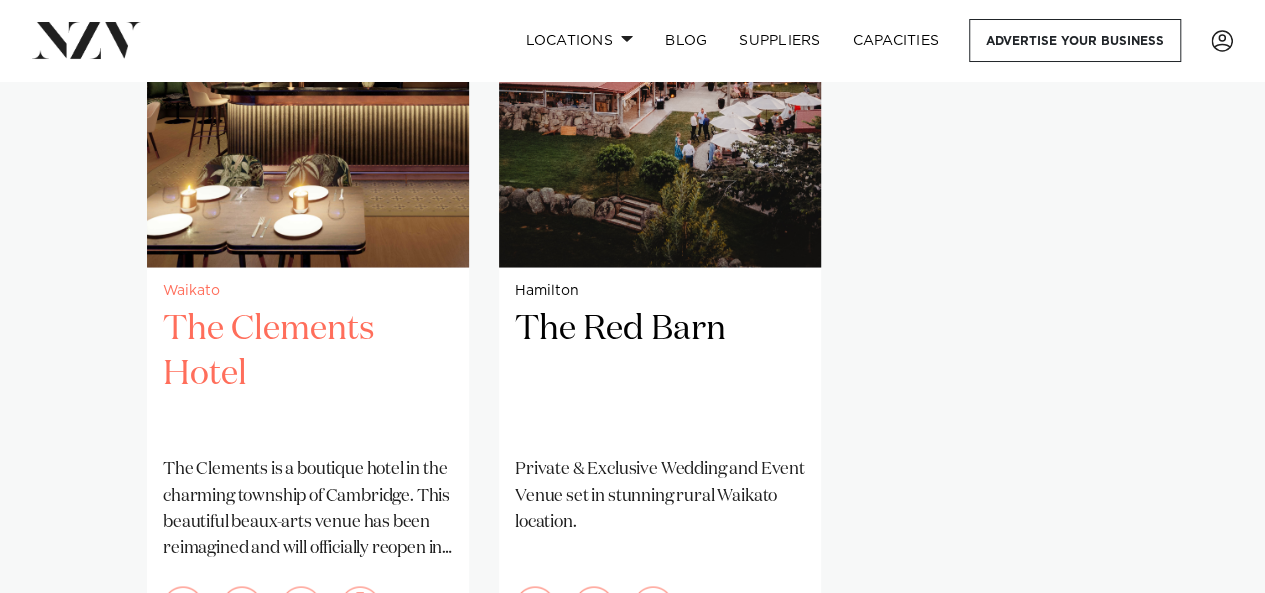 click on "The Clements Hotel" at bounding box center [308, 373] 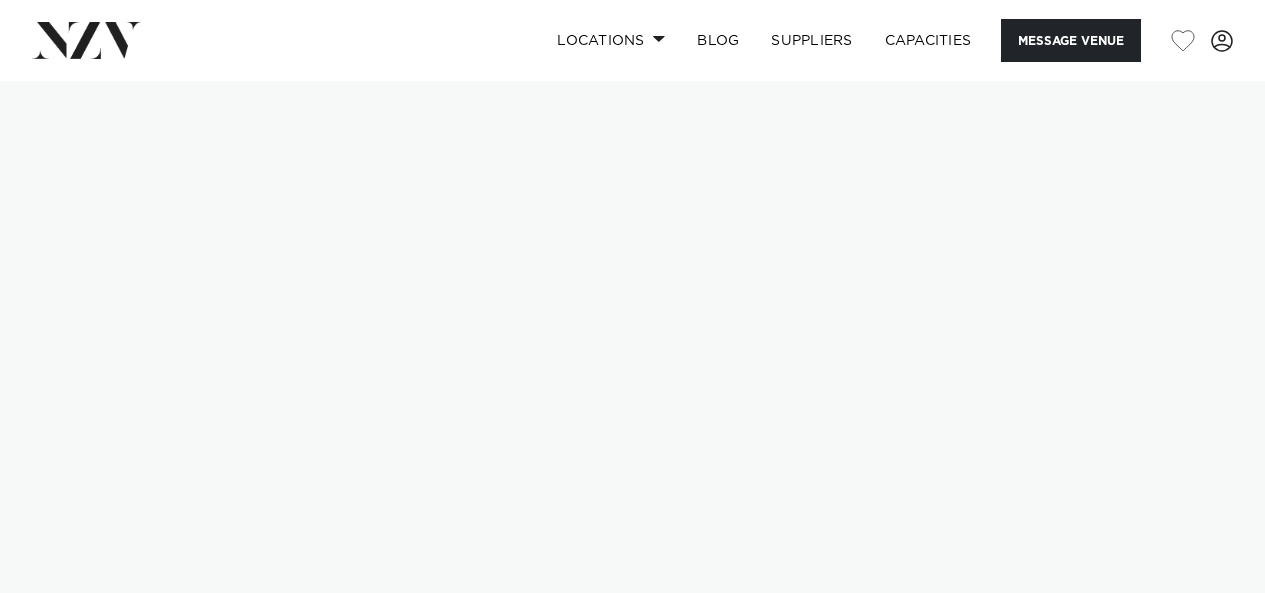 scroll, scrollTop: 0, scrollLeft: 0, axis: both 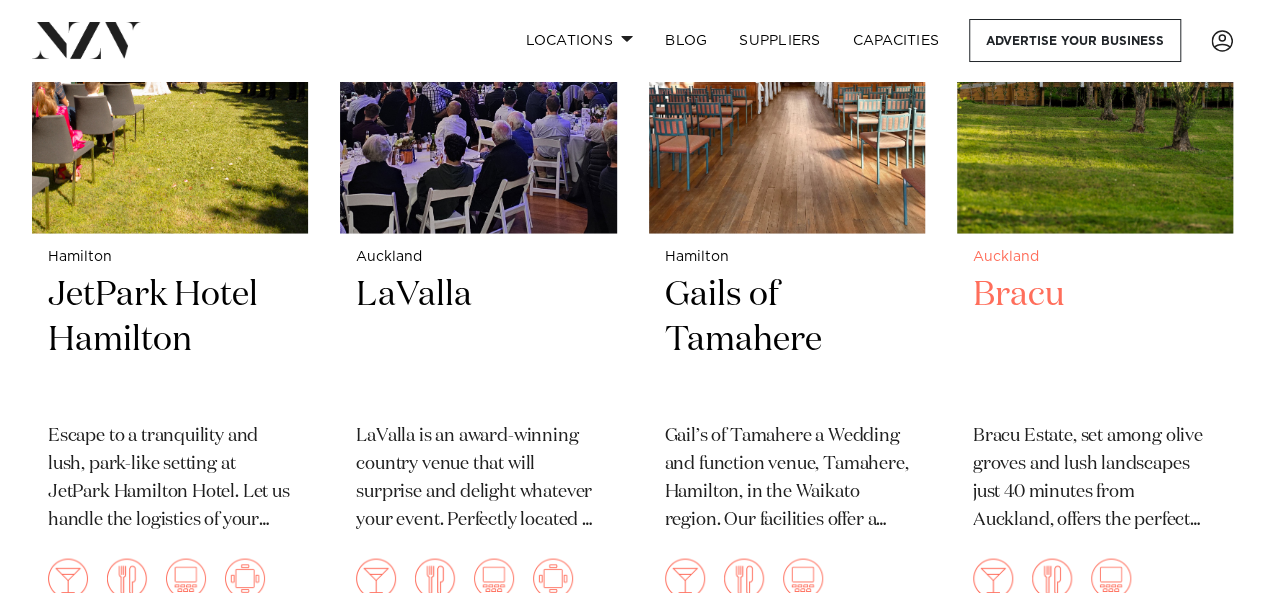 click on "Bracu" at bounding box center [1095, 339] 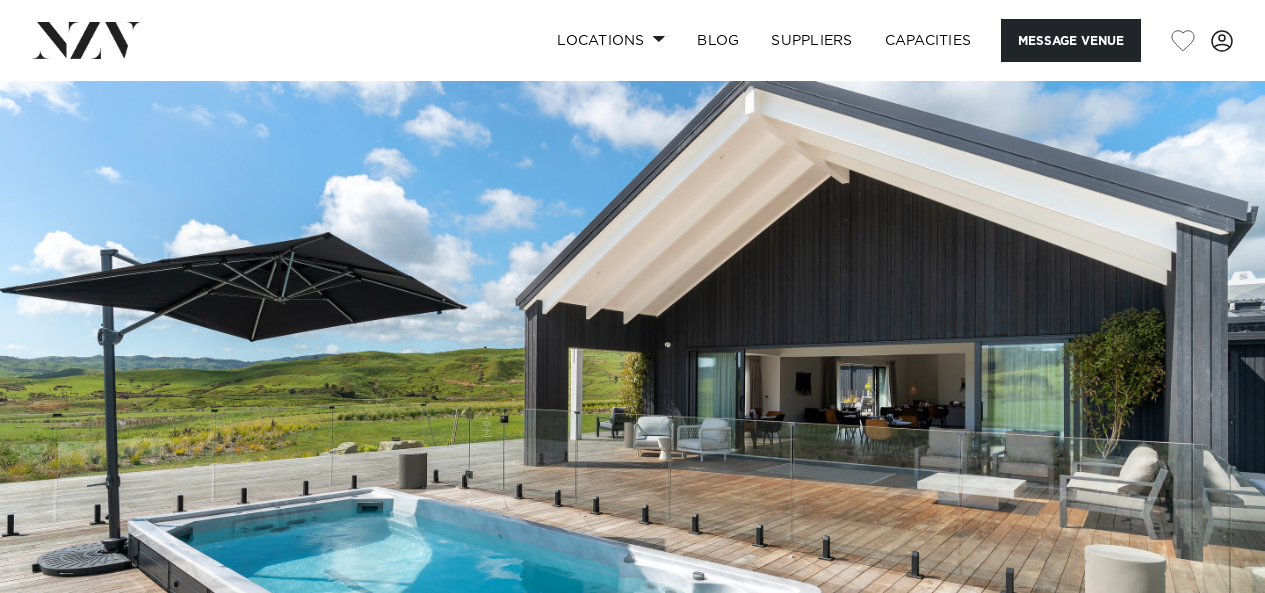 scroll, scrollTop: 0, scrollLeft: 0, axis: both 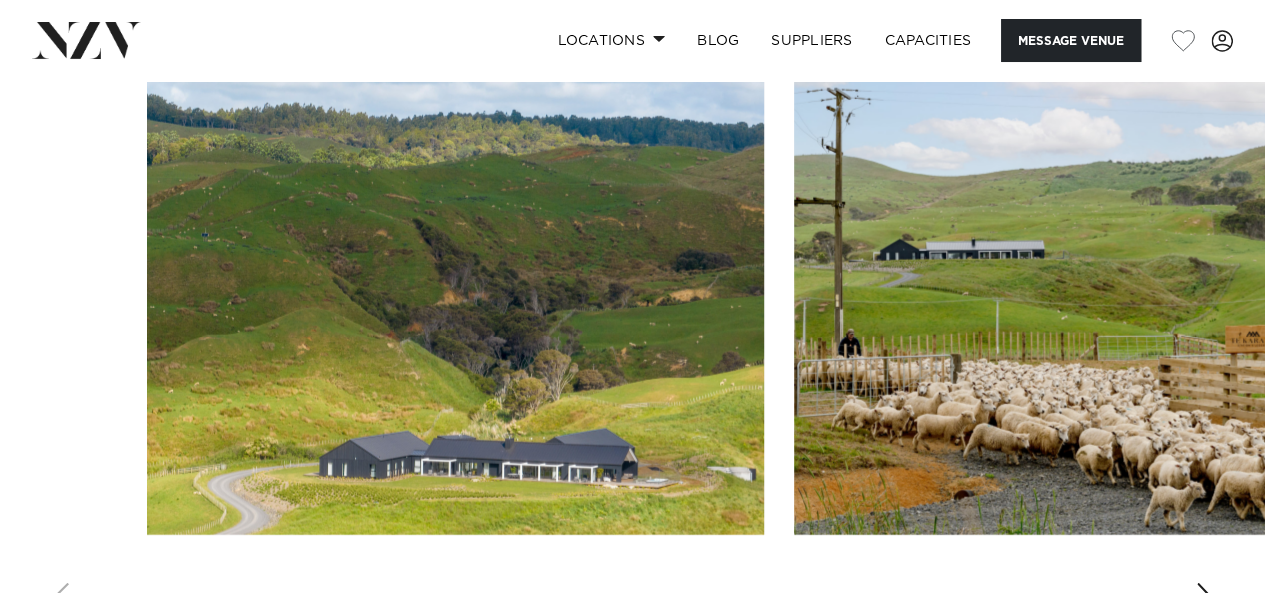 click at bounding box center [632, 356] 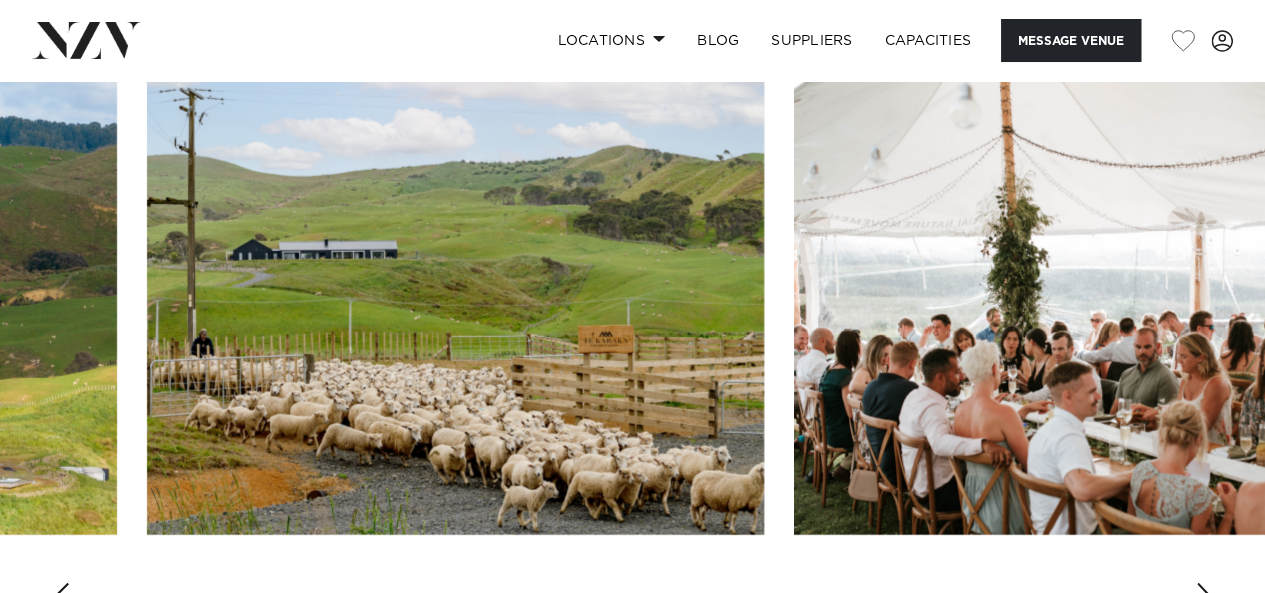 click at bounding box center (1205, 599) 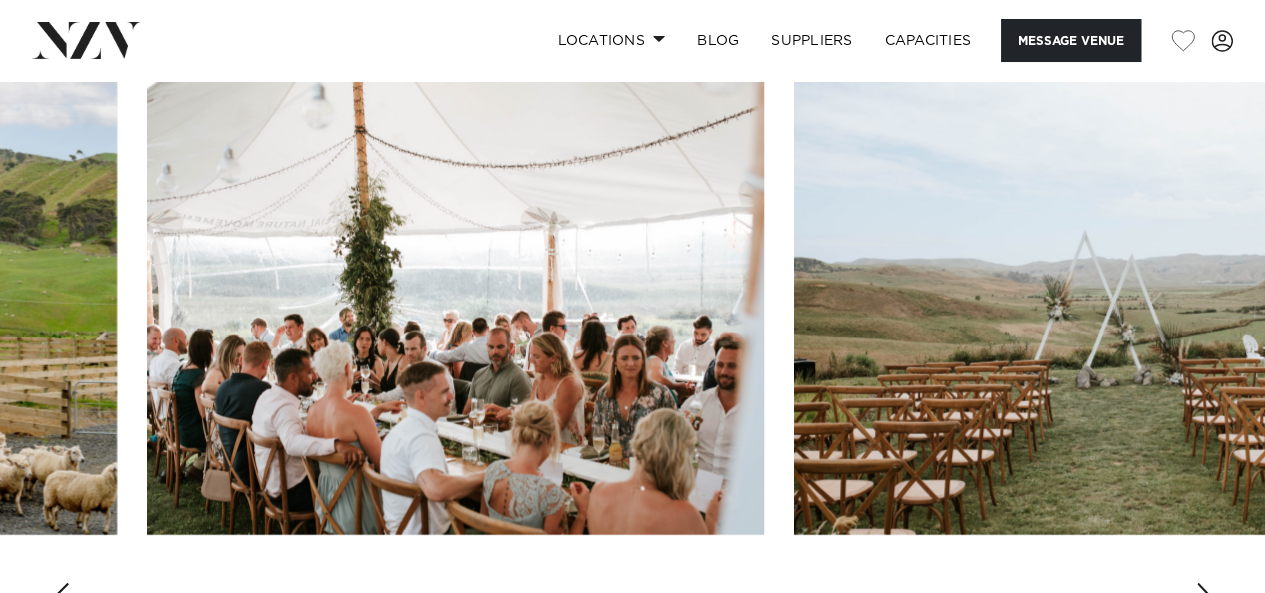 click at bounding box center (1205, 599) 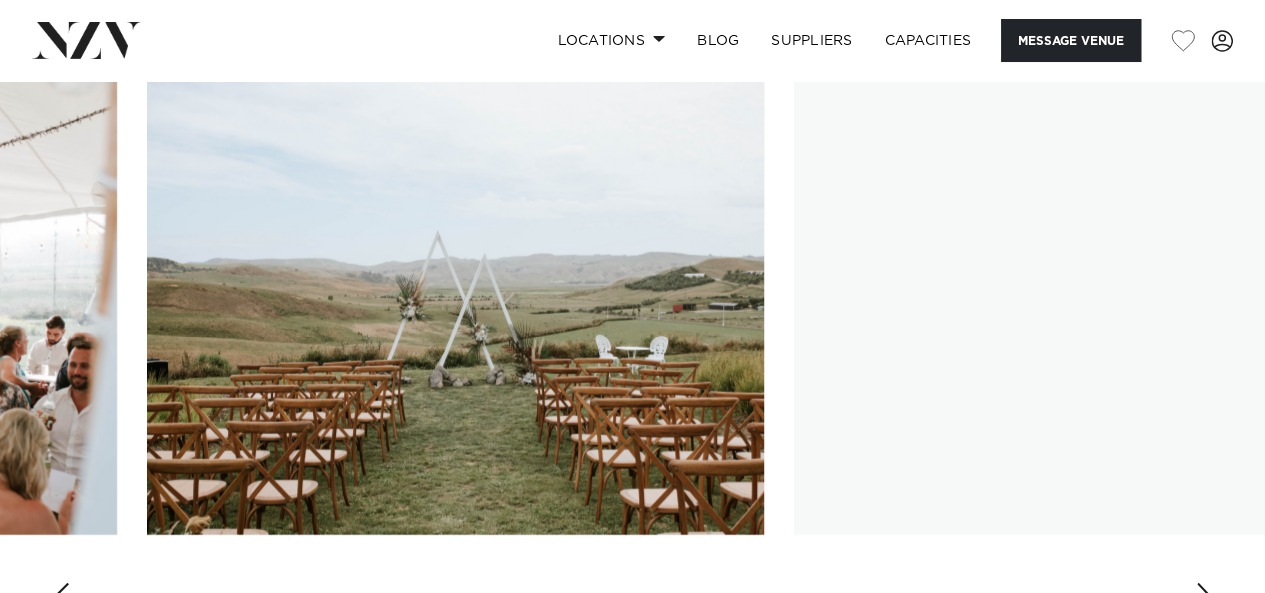 click at bounding box center (1205, 599) 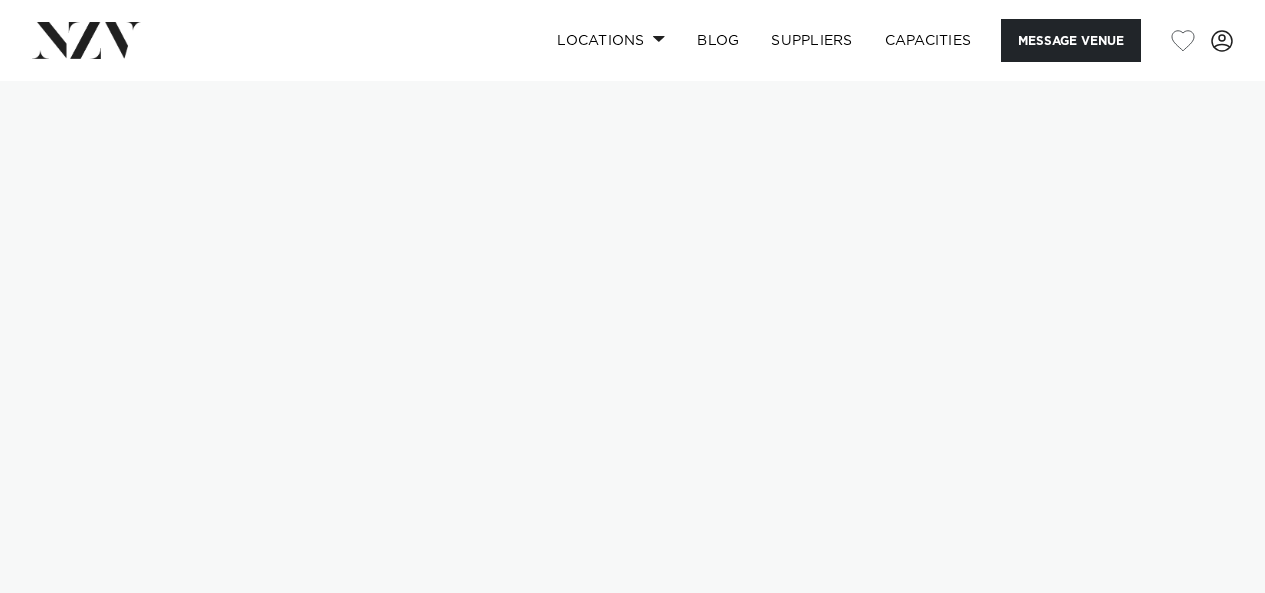 scroll, scrollTop: 0, scrollLeft: 0, axis: both 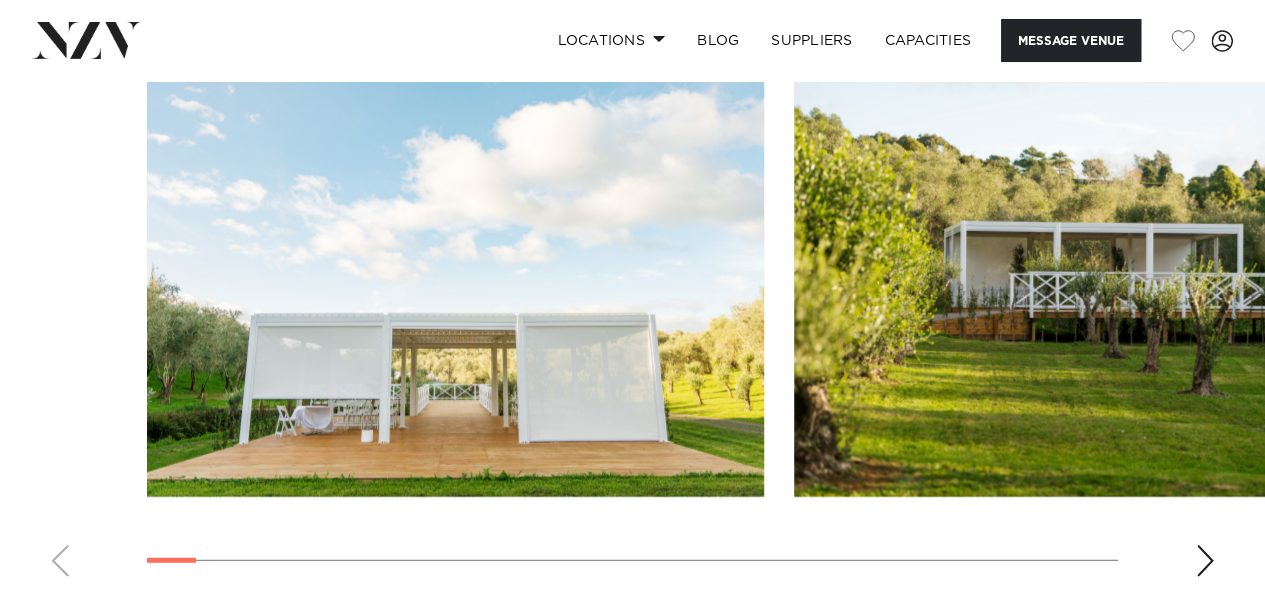 click at bounding box center (1205, 561) 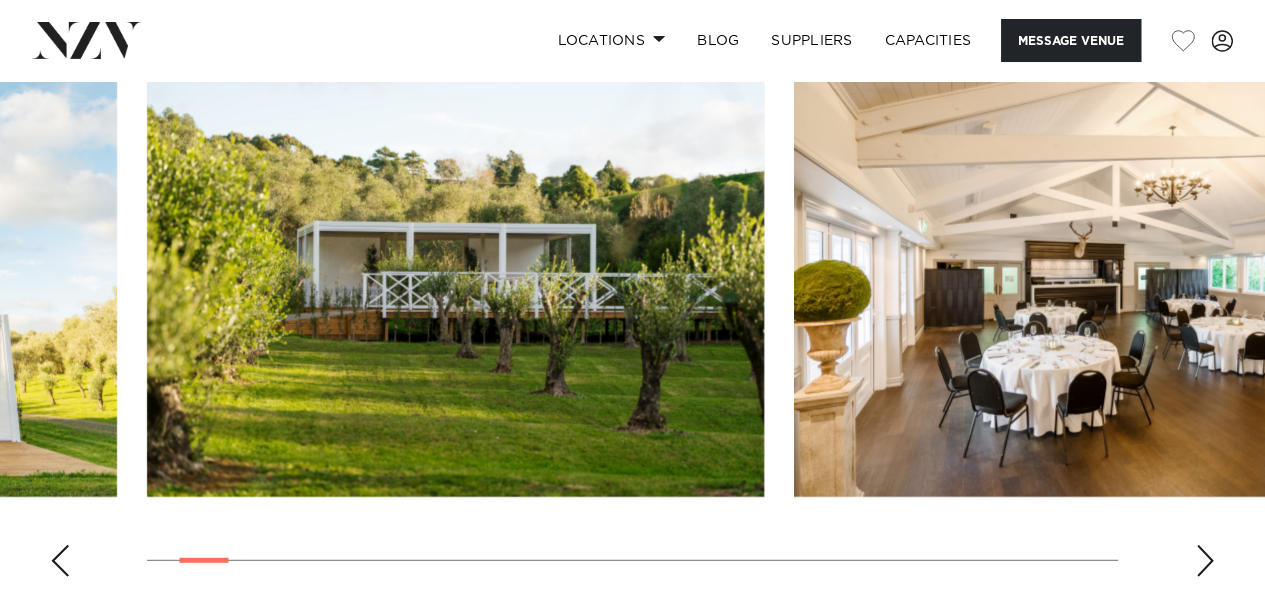 click at bounding box center (1205, 561) 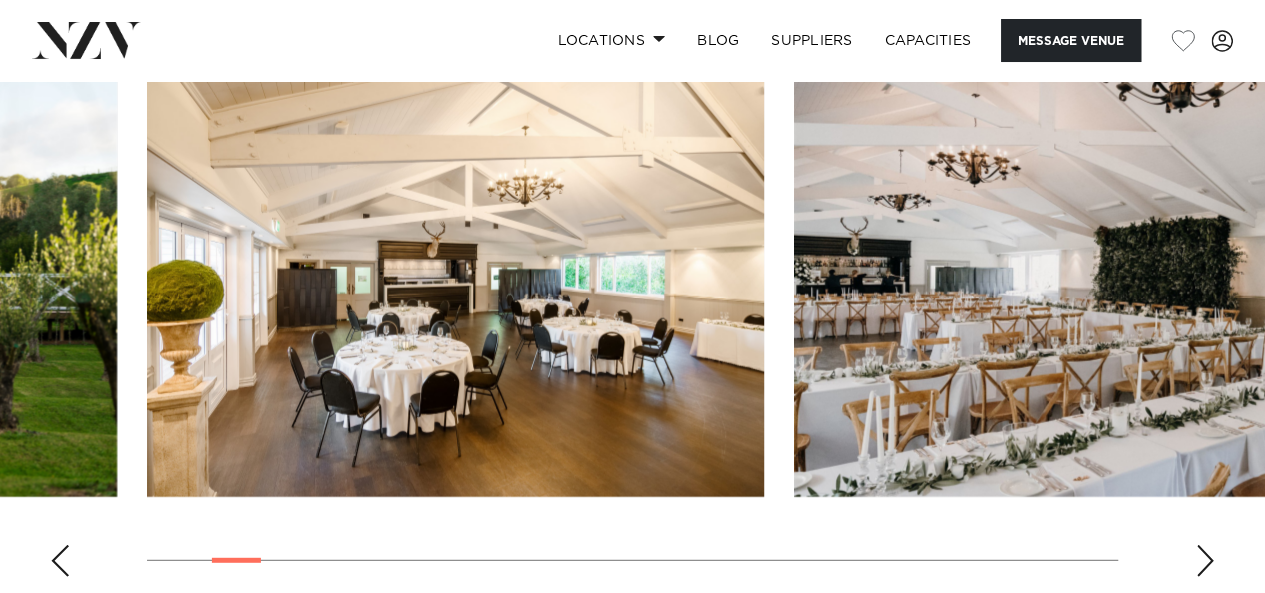 click at bounding box center (1205, 561) 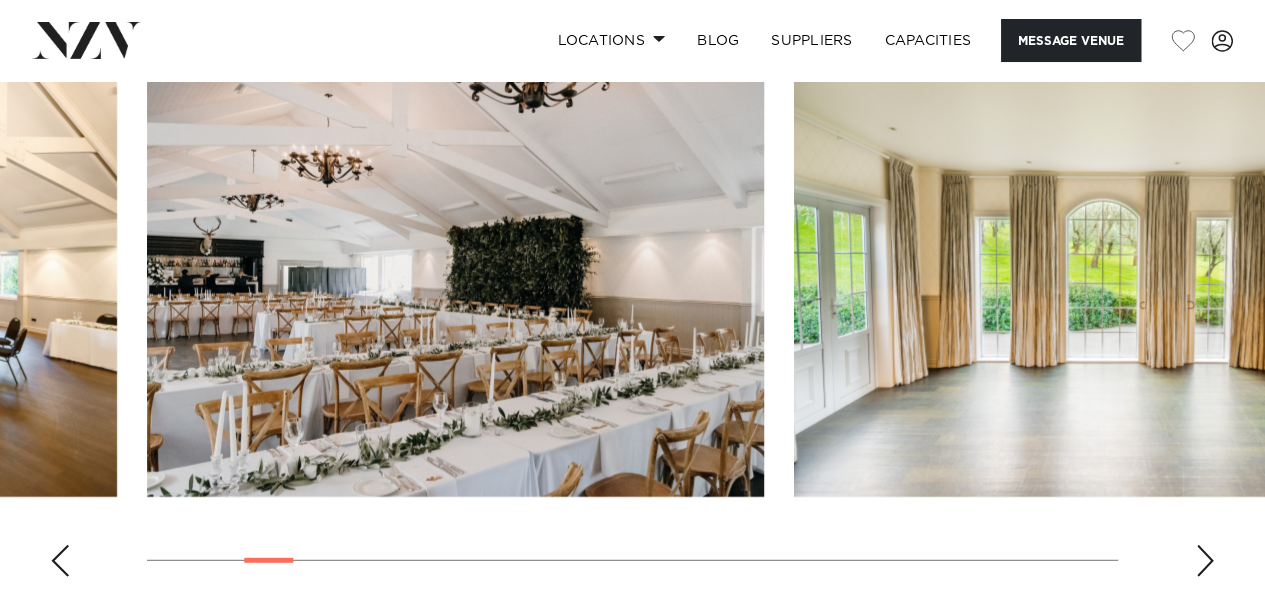 click at bounding box center [1205, 561] 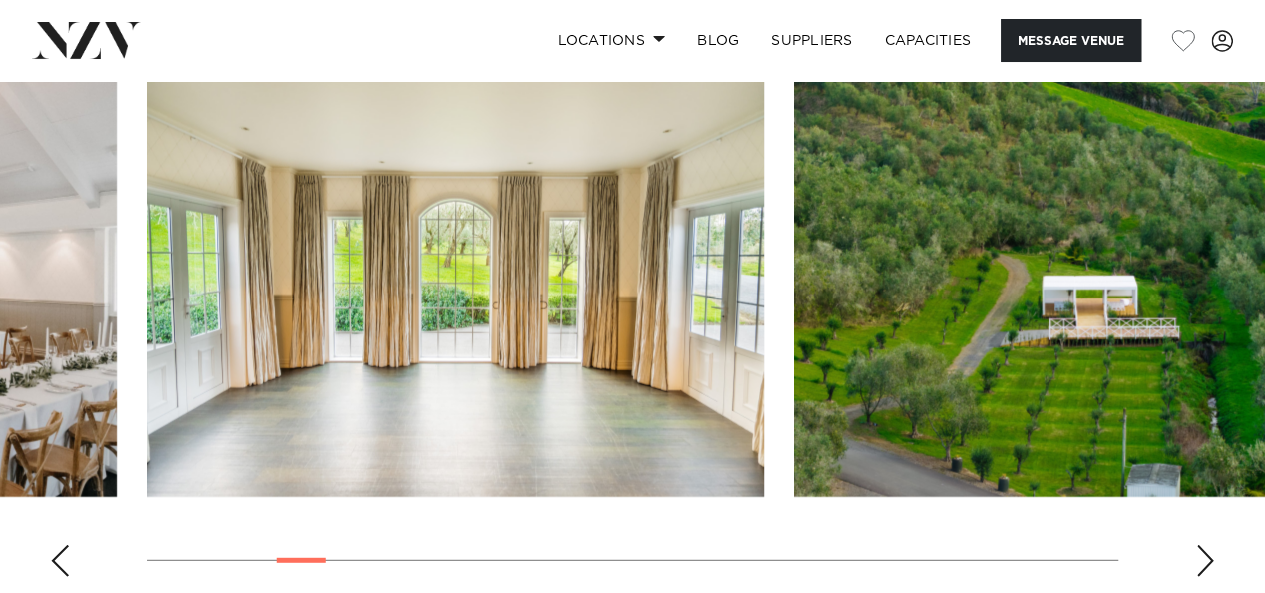 click at bounding box center [1205, 561] 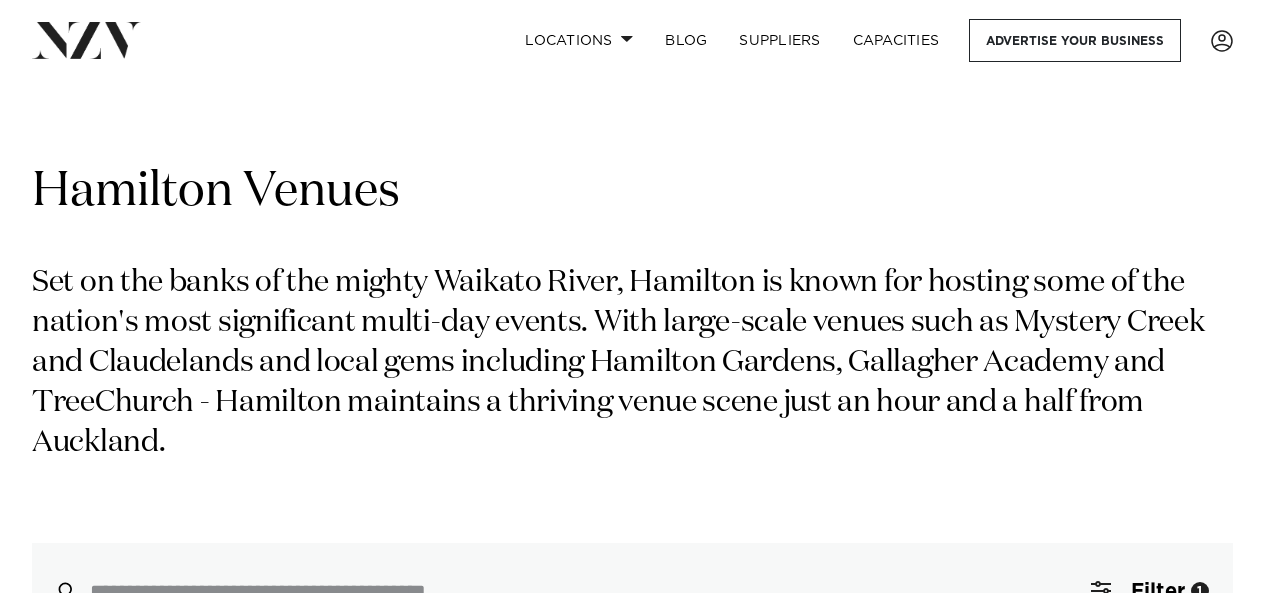 scroll, scrollTop: 0, scrollLeft: 0, axis: both 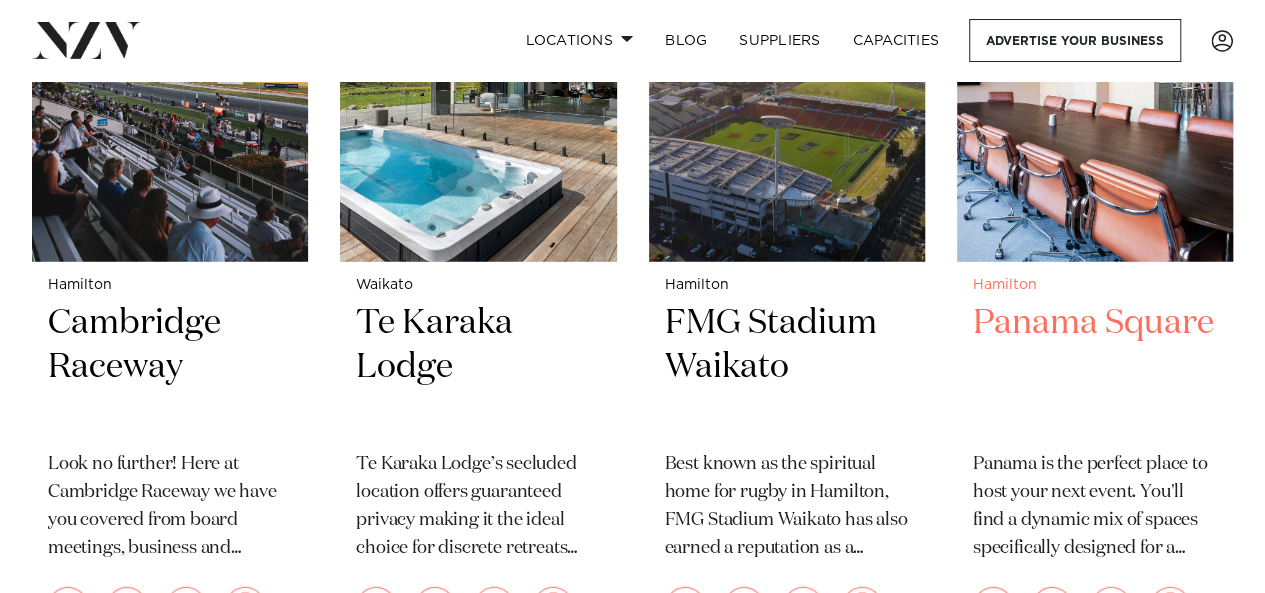 click on "Panama Square" at bounding box center [1095, 368] 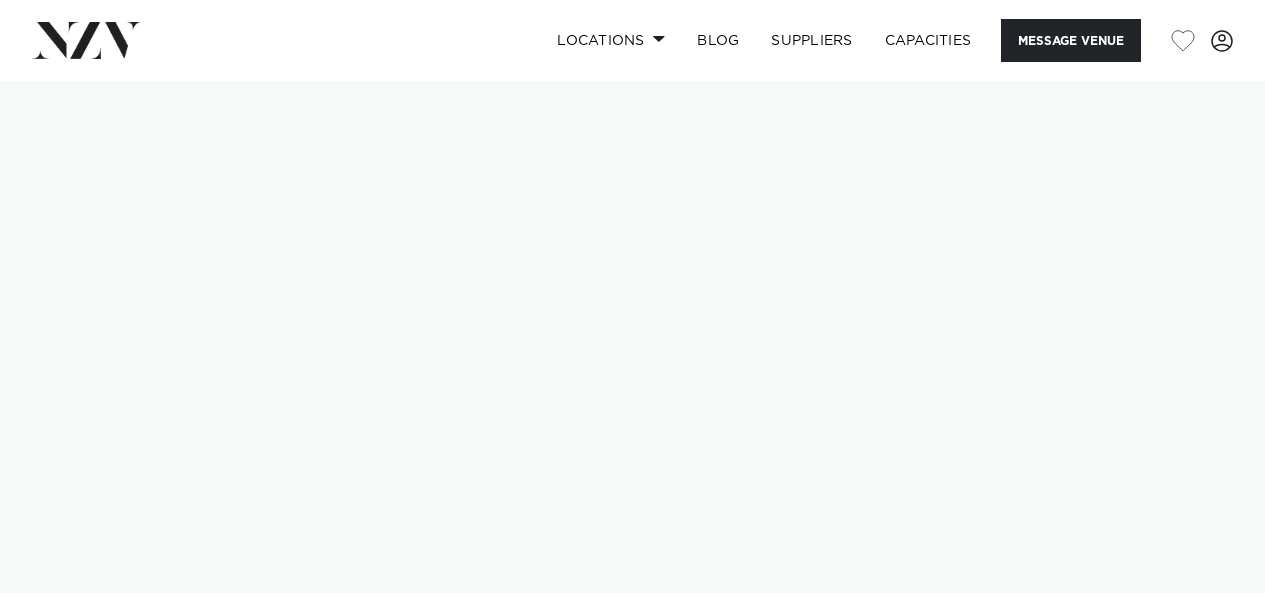 scroll, scrollTop: 0, scrollLeft: 0, axis: both 